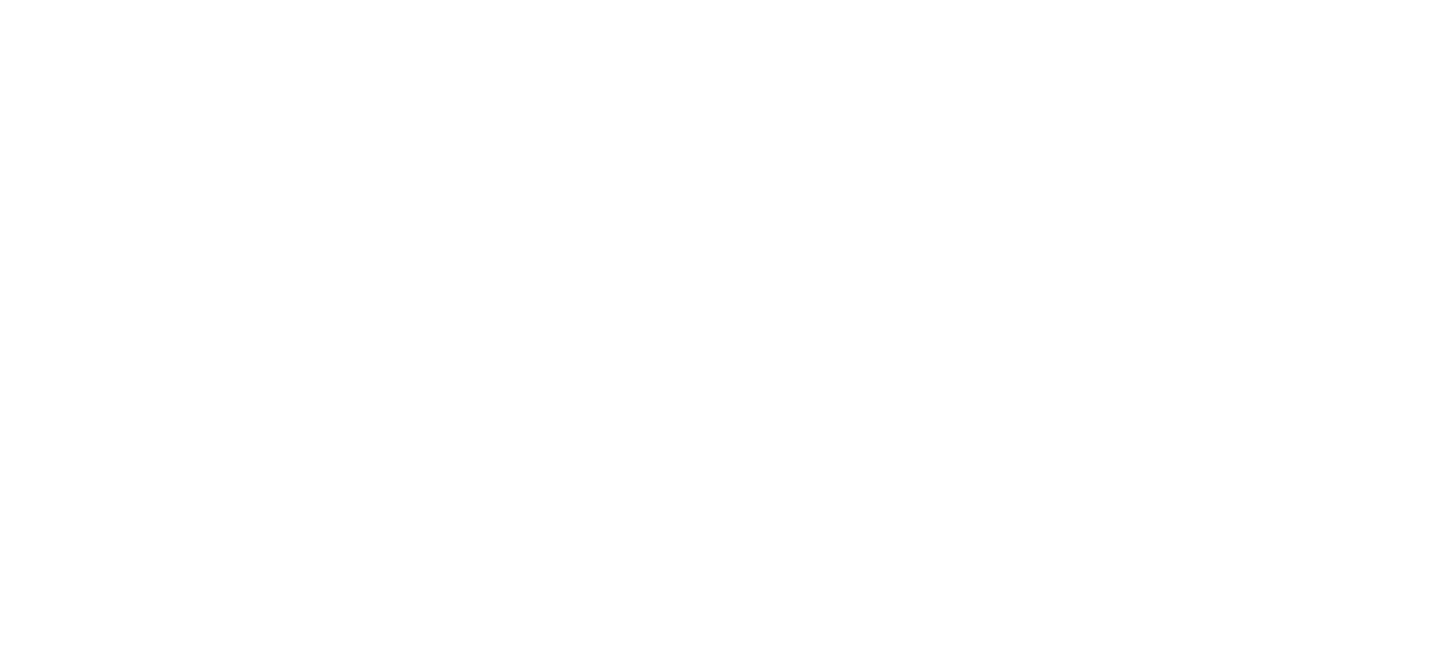 scroll, scrollTop: 0, scrollLeft: 0, axis: both 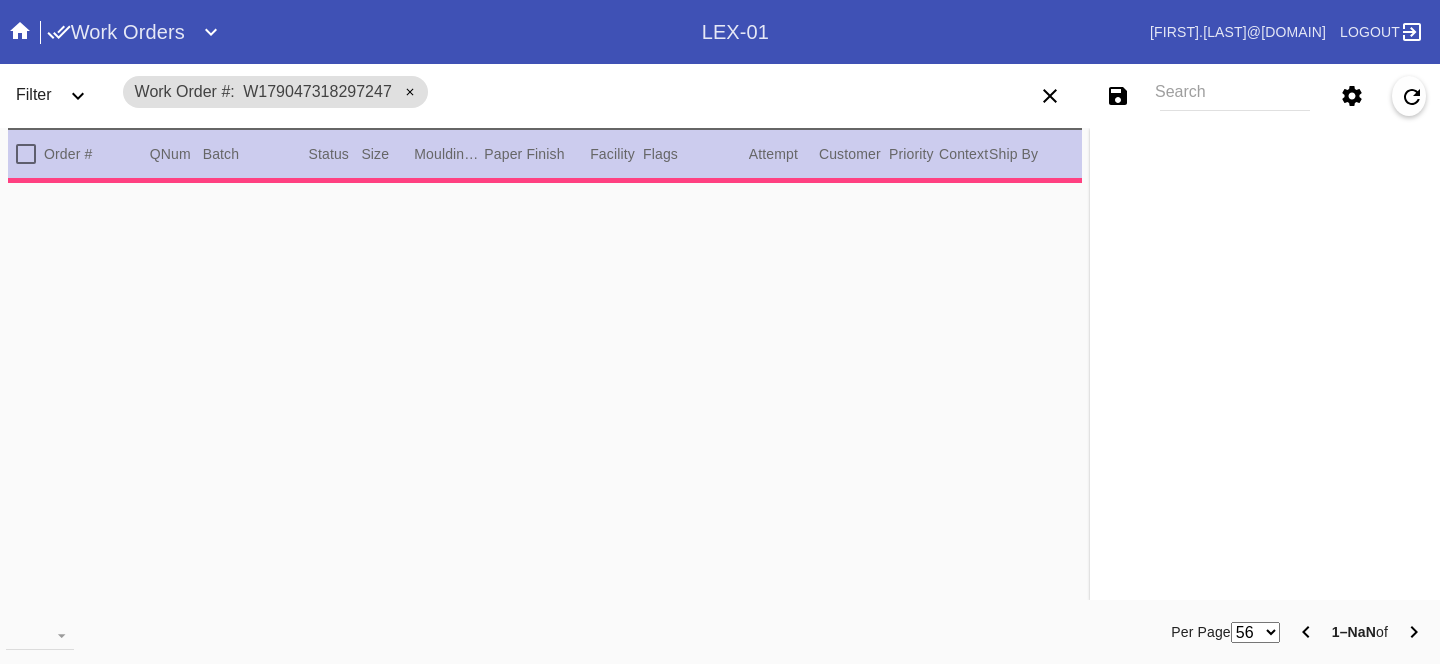 click on "Search" at bounding box center (1235, 96) 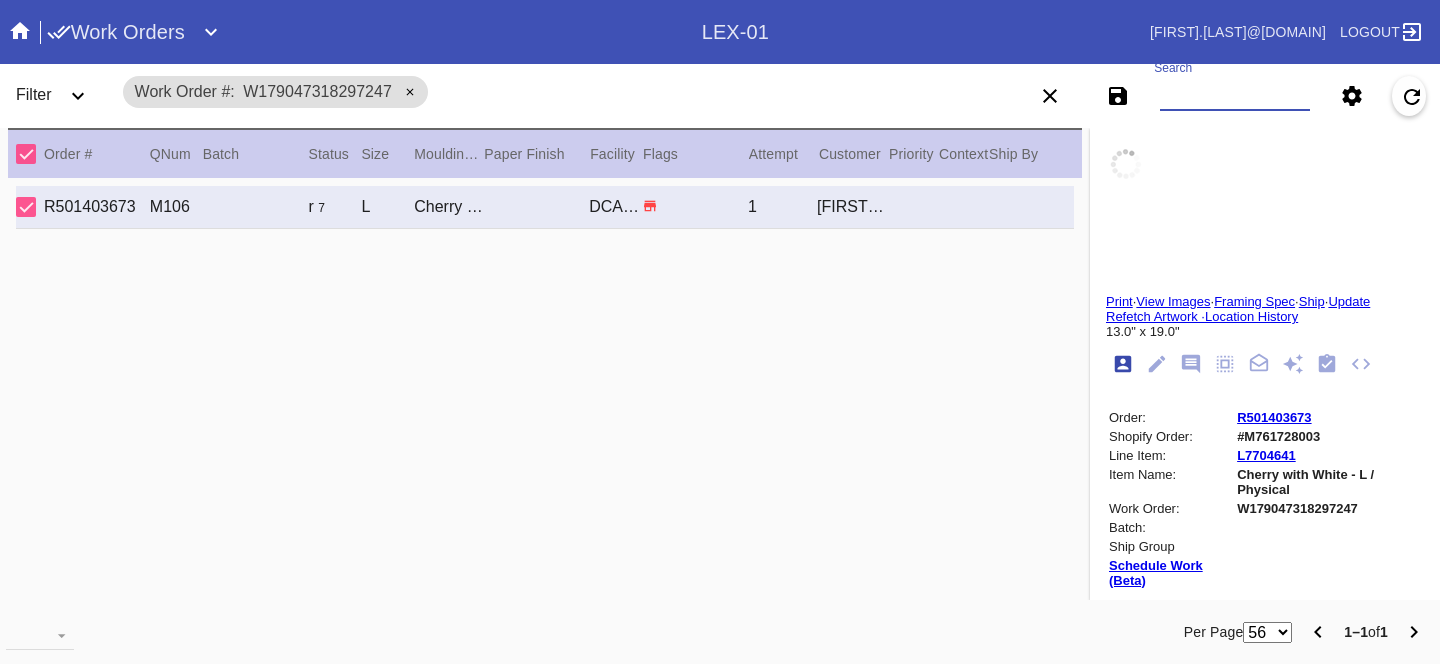 paste on "W550713486524190" 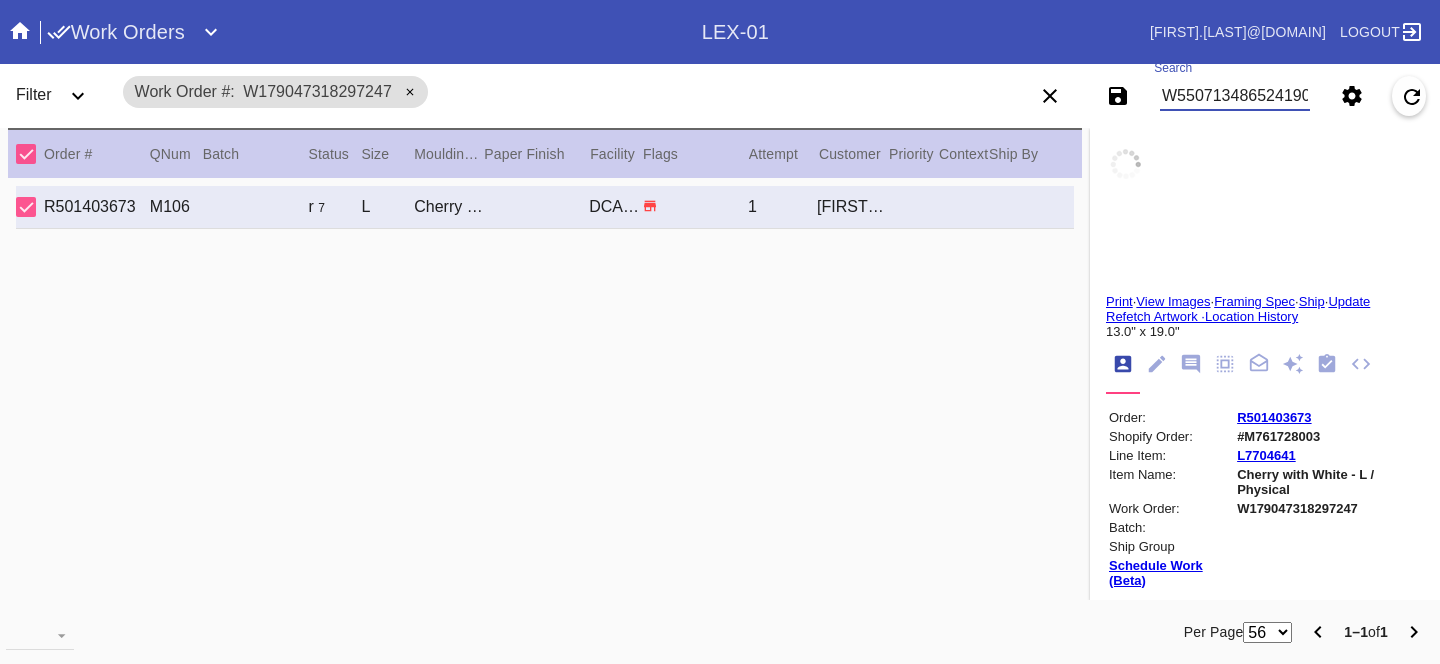 scroll, scrollTop: 0, scrollLeft: 3, axis: horizontal 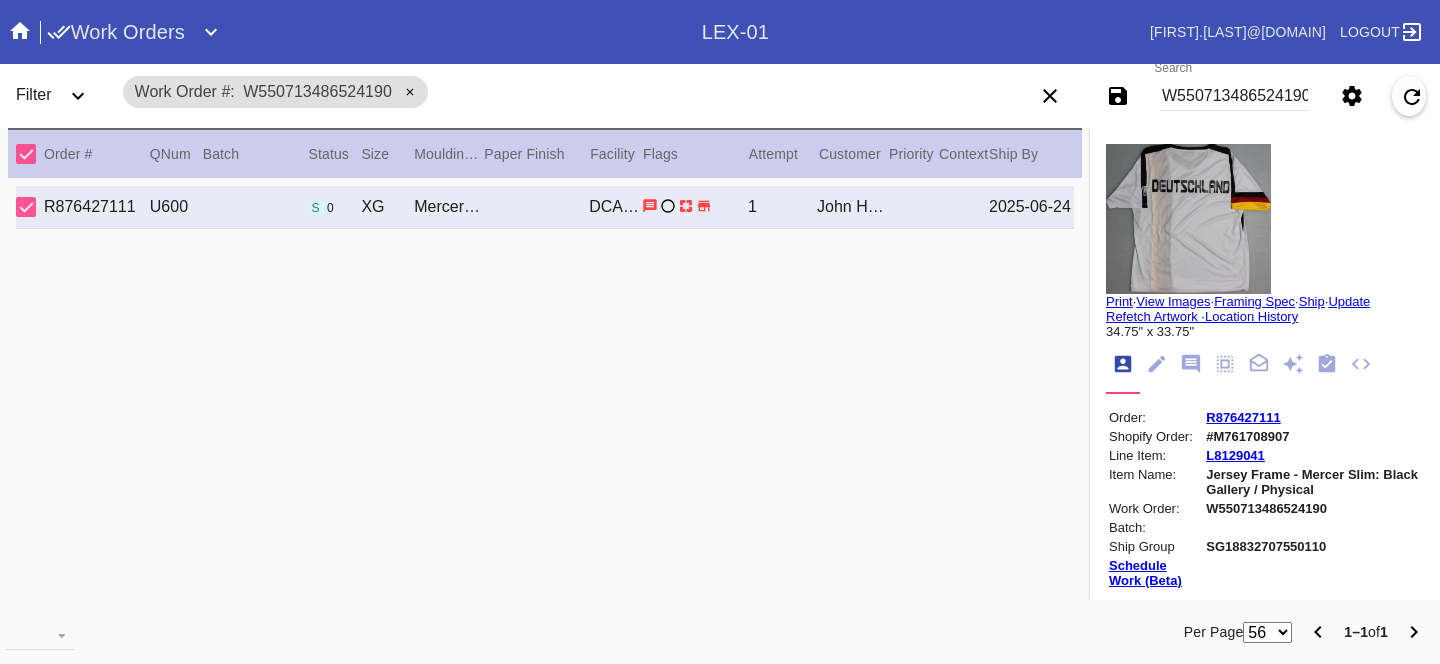 click on "R876427111" at bounding box center (1243, 417) 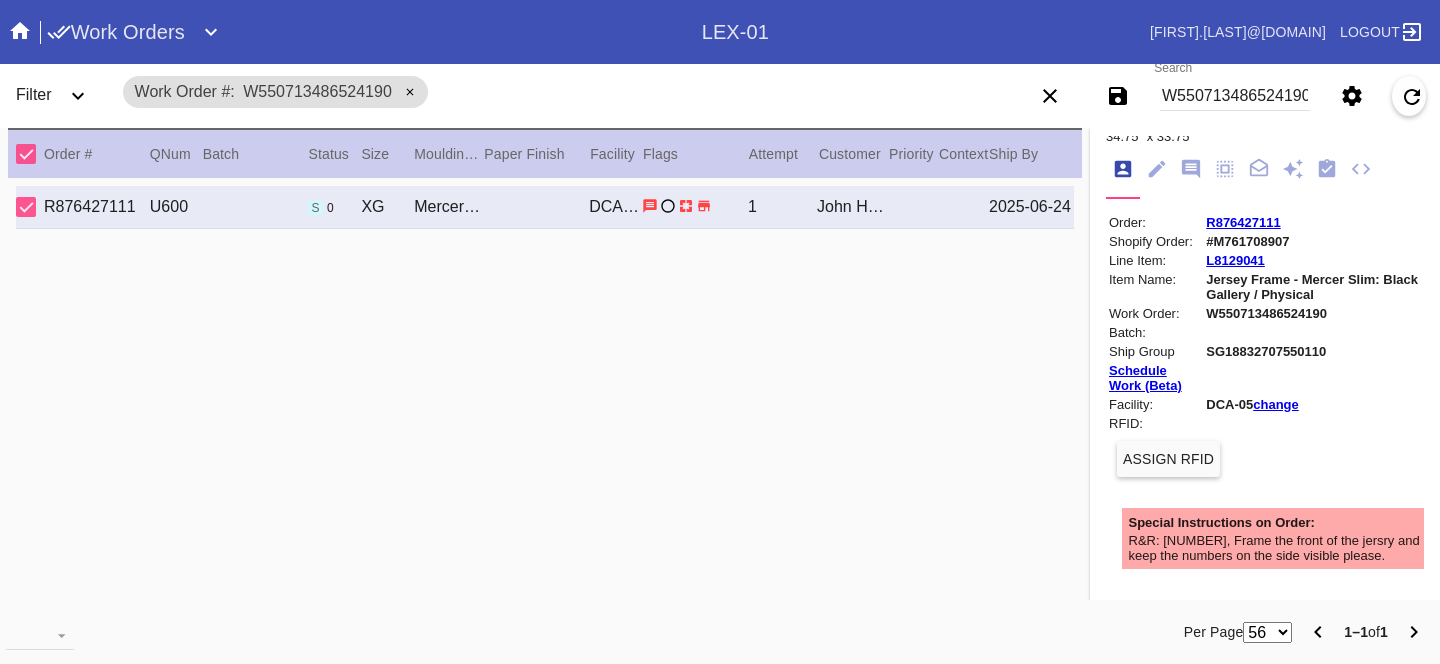 scroll, scrollTop: 14, scrollLeft: 0, axis: vertical 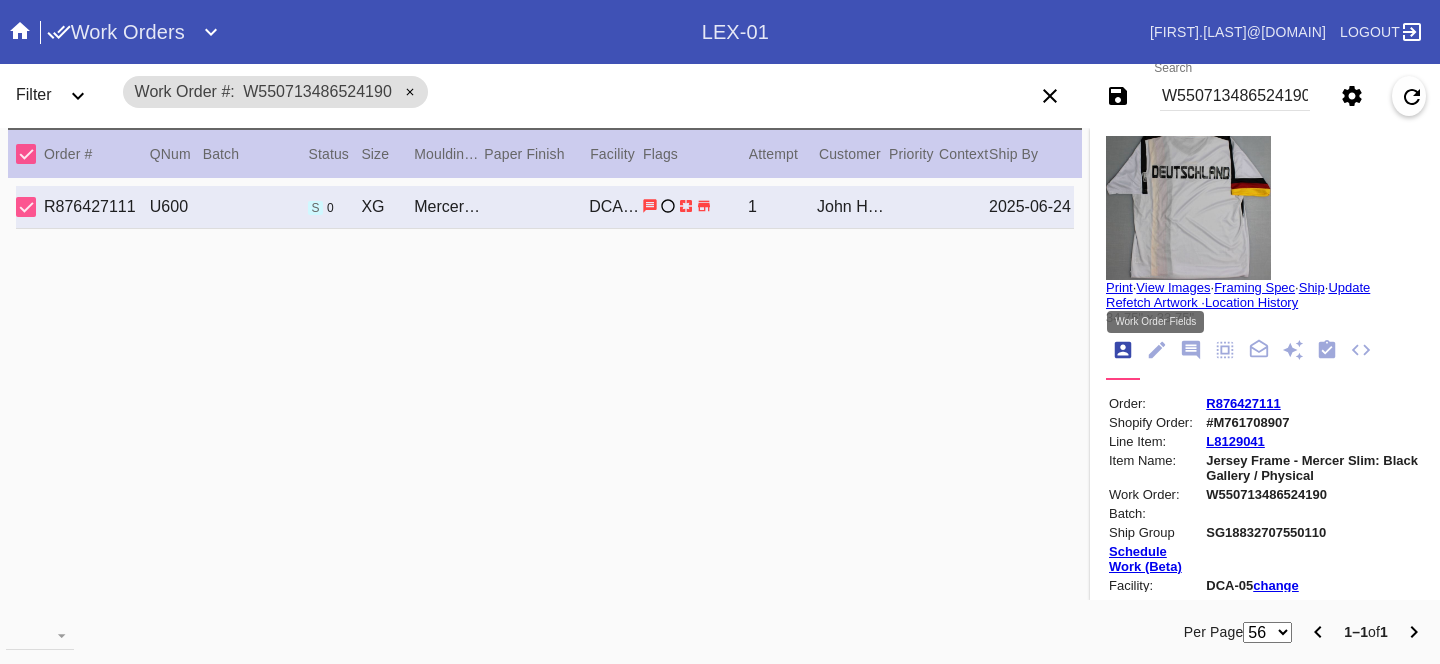 click at bounding box center [1157, 350] 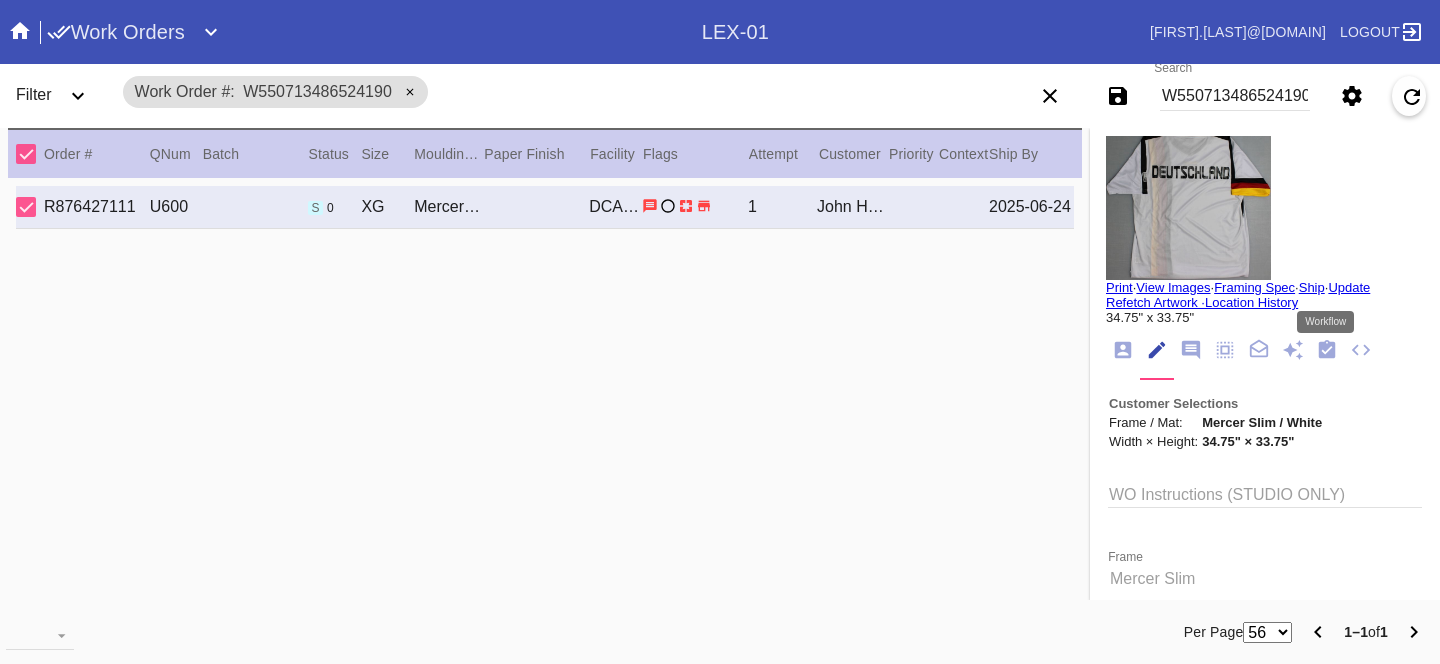 click at bounding box center (1327, 349) 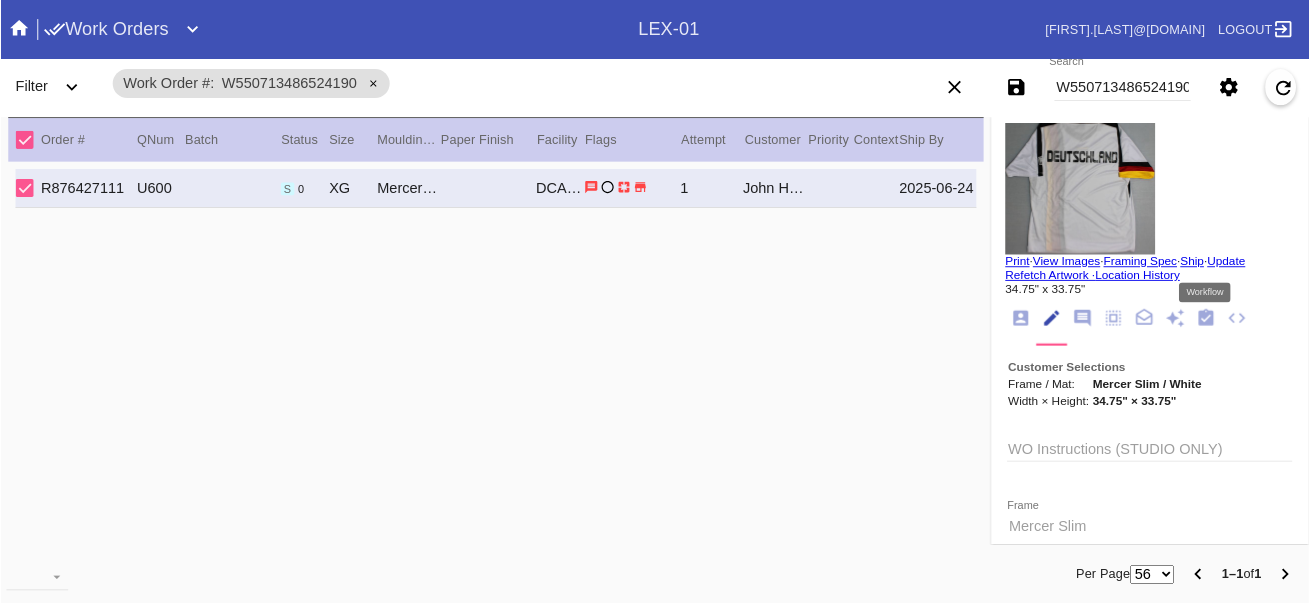 scroll, scrollTop: 320, scrollLeft: 0, axis: vertical 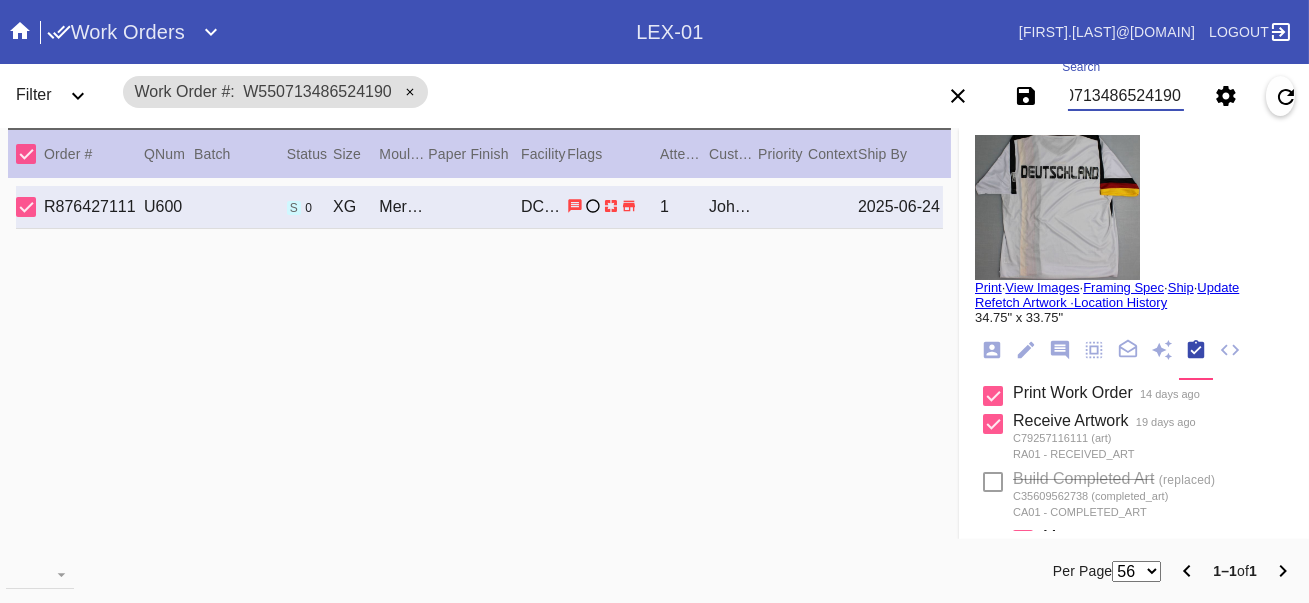 drag, startPoint x: 1076, startPoint y: 99, endPoint x: 1232, endPoint y: 99, distance: 156 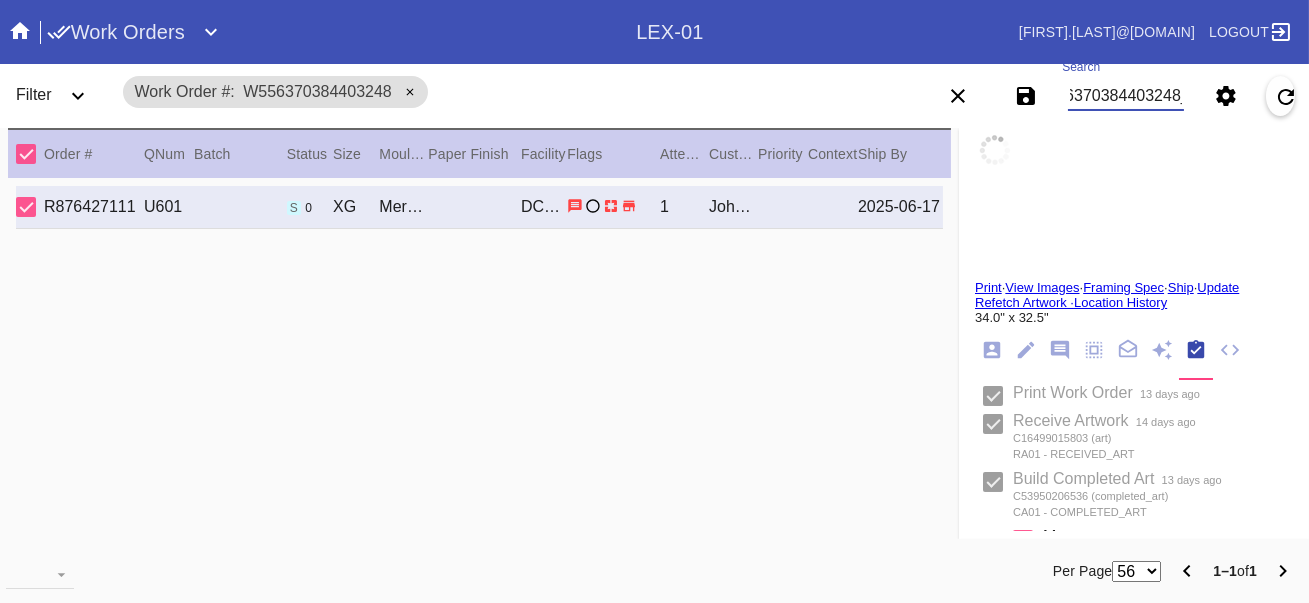 scroll, scrollTop: 0, scrollLeft: 46, axis: horizontal 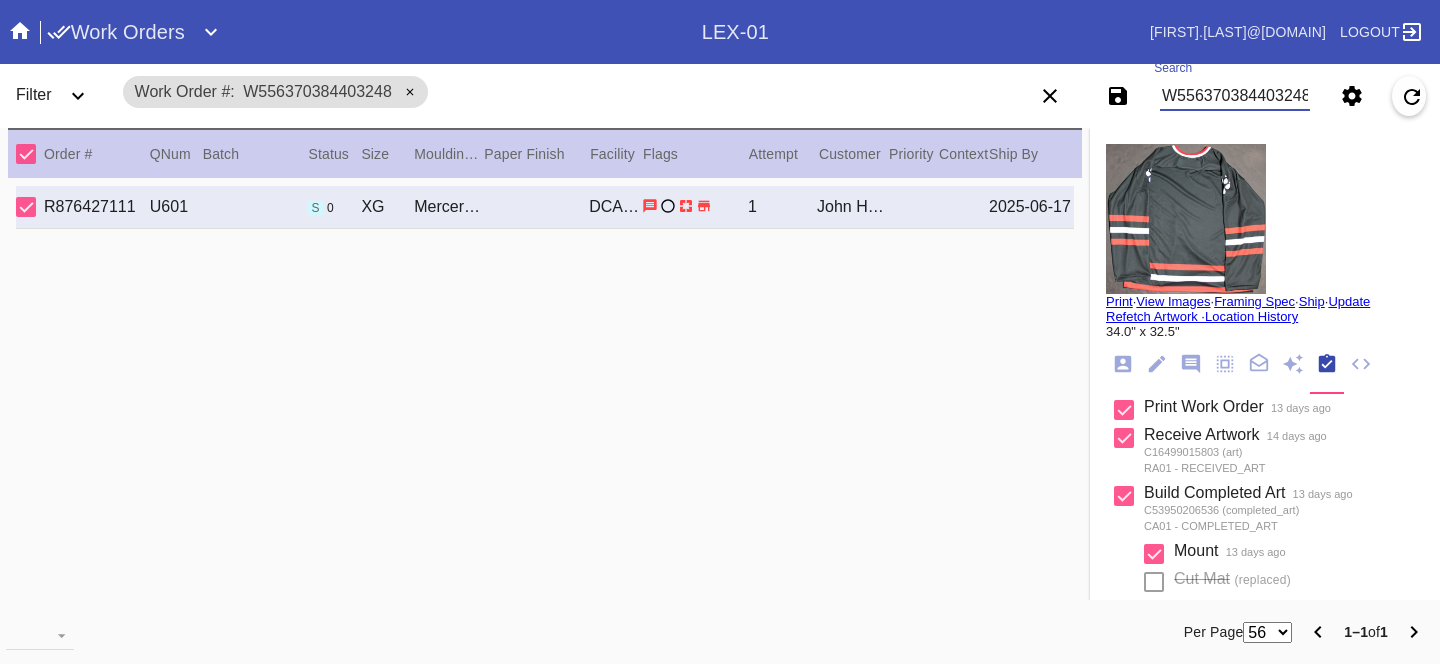 type on "W556370384403248" 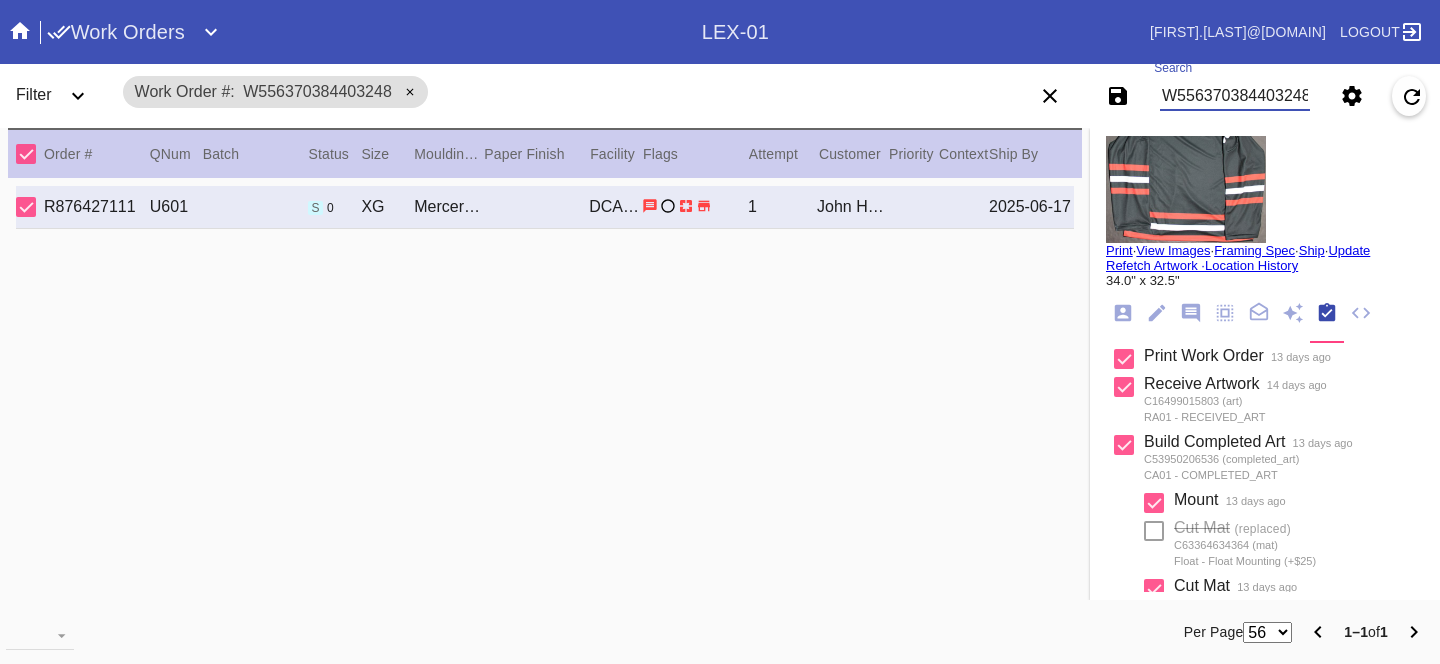 scroll, scrollTop: 0, scrollLeft: 0, axis: both 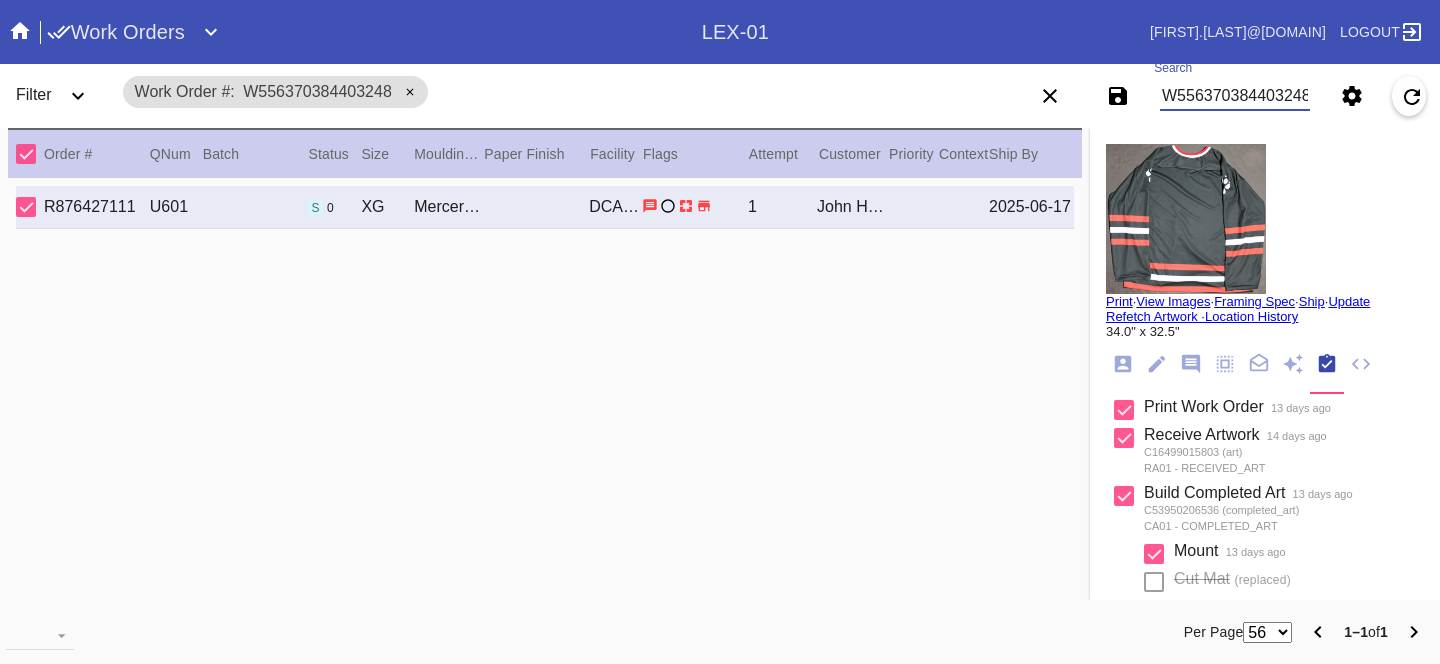 click on "View Images" at bounding box center [1173, 301] 